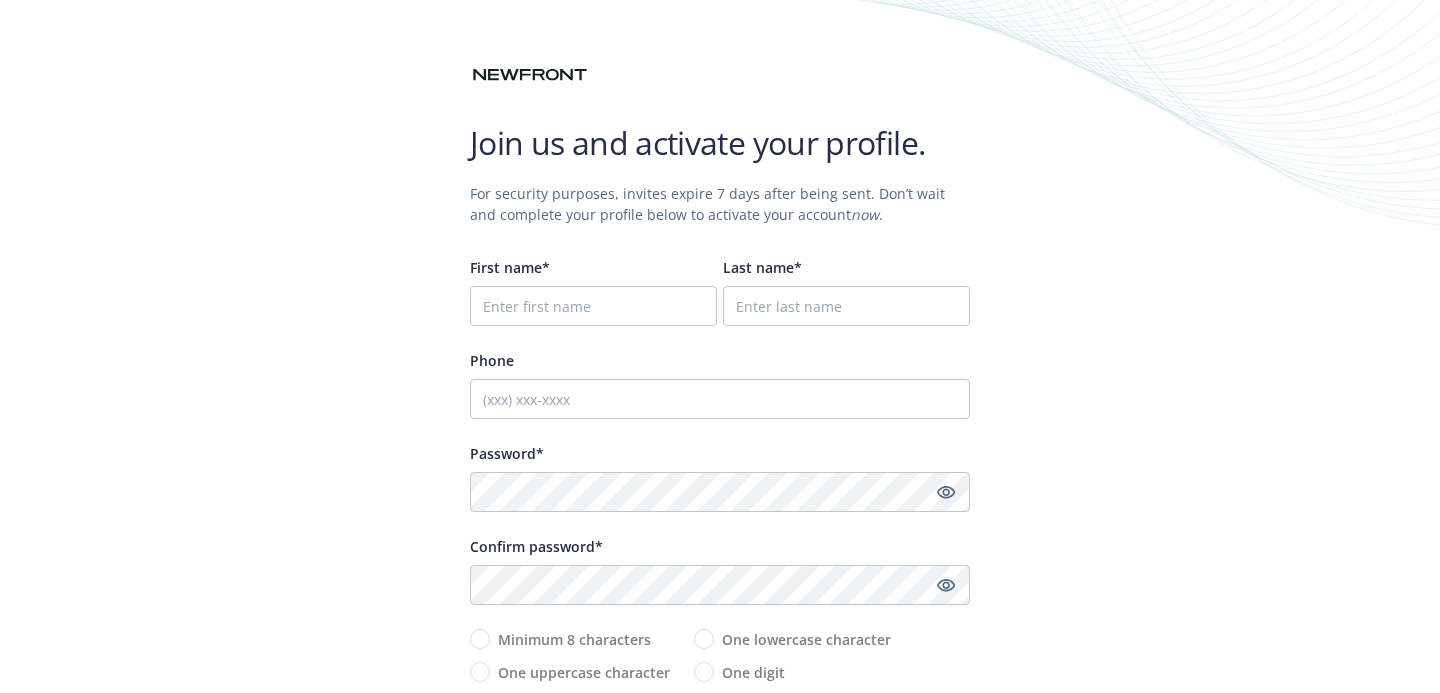 scroll, scrollTop: 0, scrollLeft: 0, axis: both 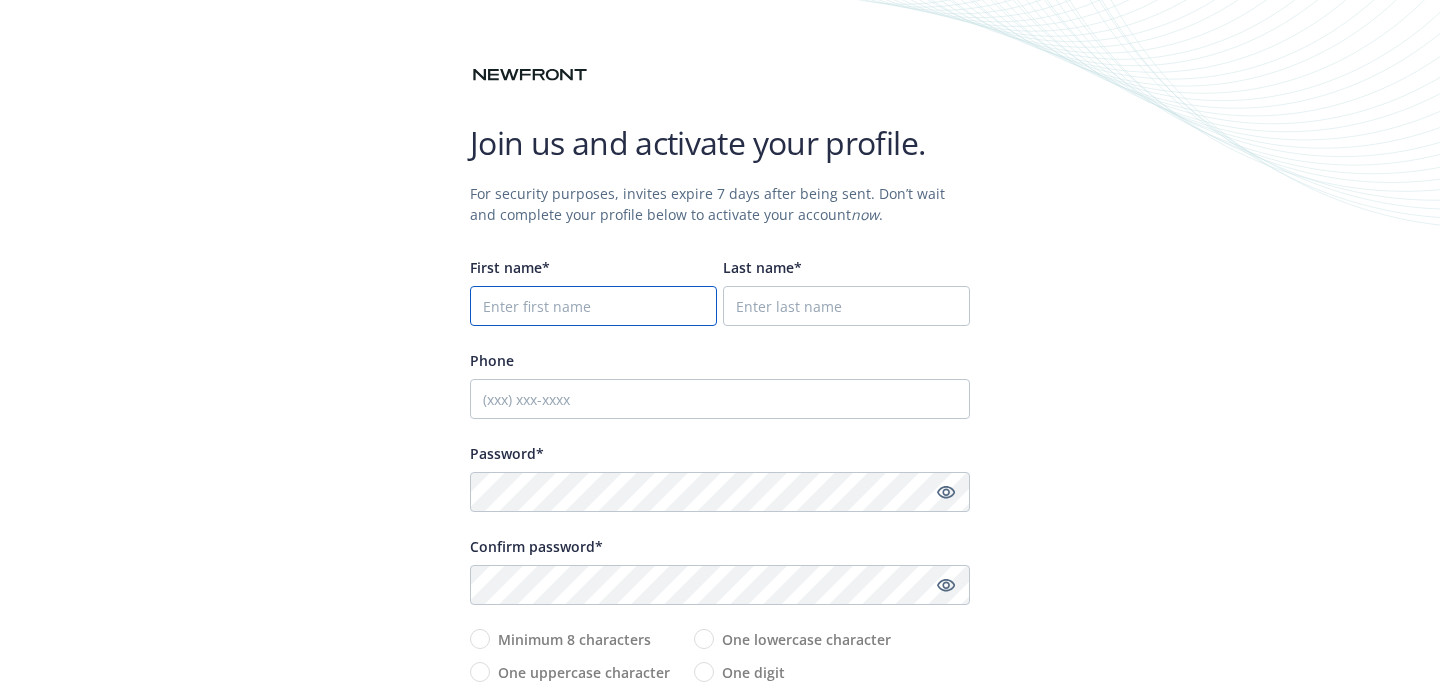 click on "First name*" at bounding box center [593, 306] 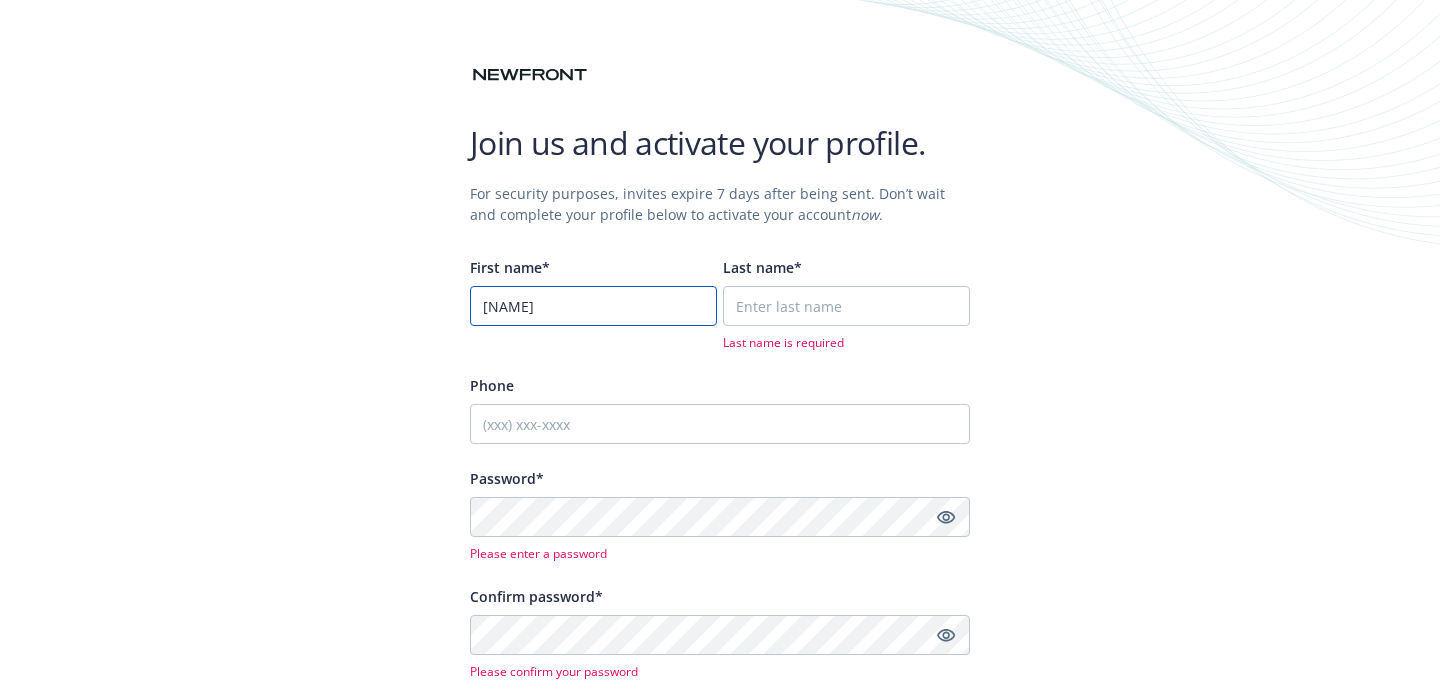 type on "[NAME]" 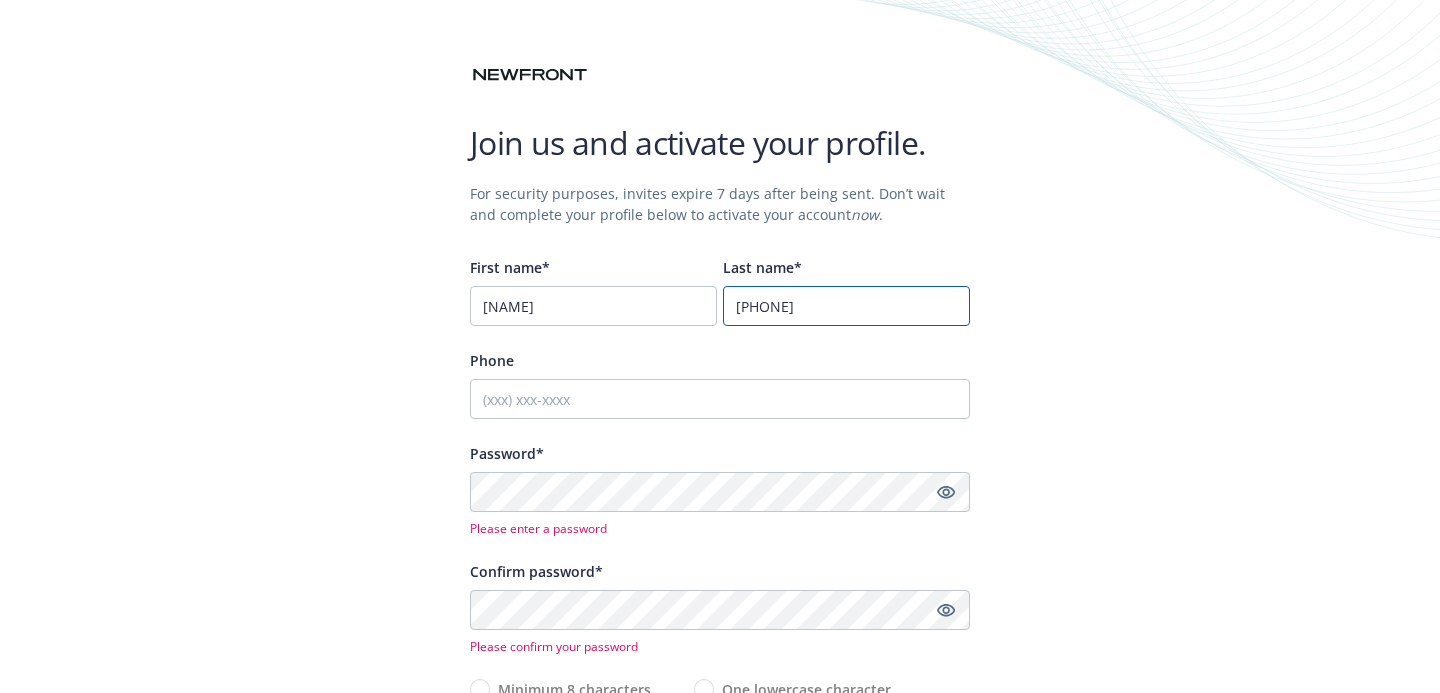 type on "[PHONE]" 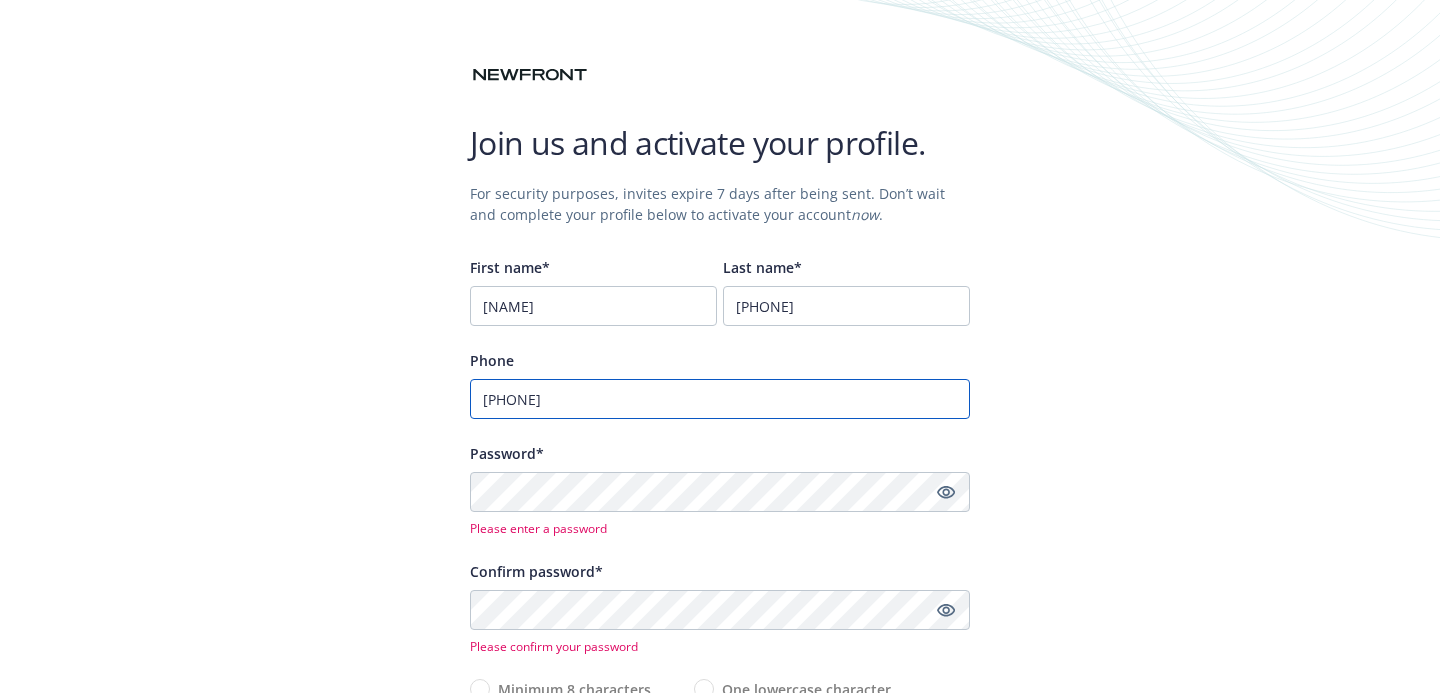 type on "[PHONE]" 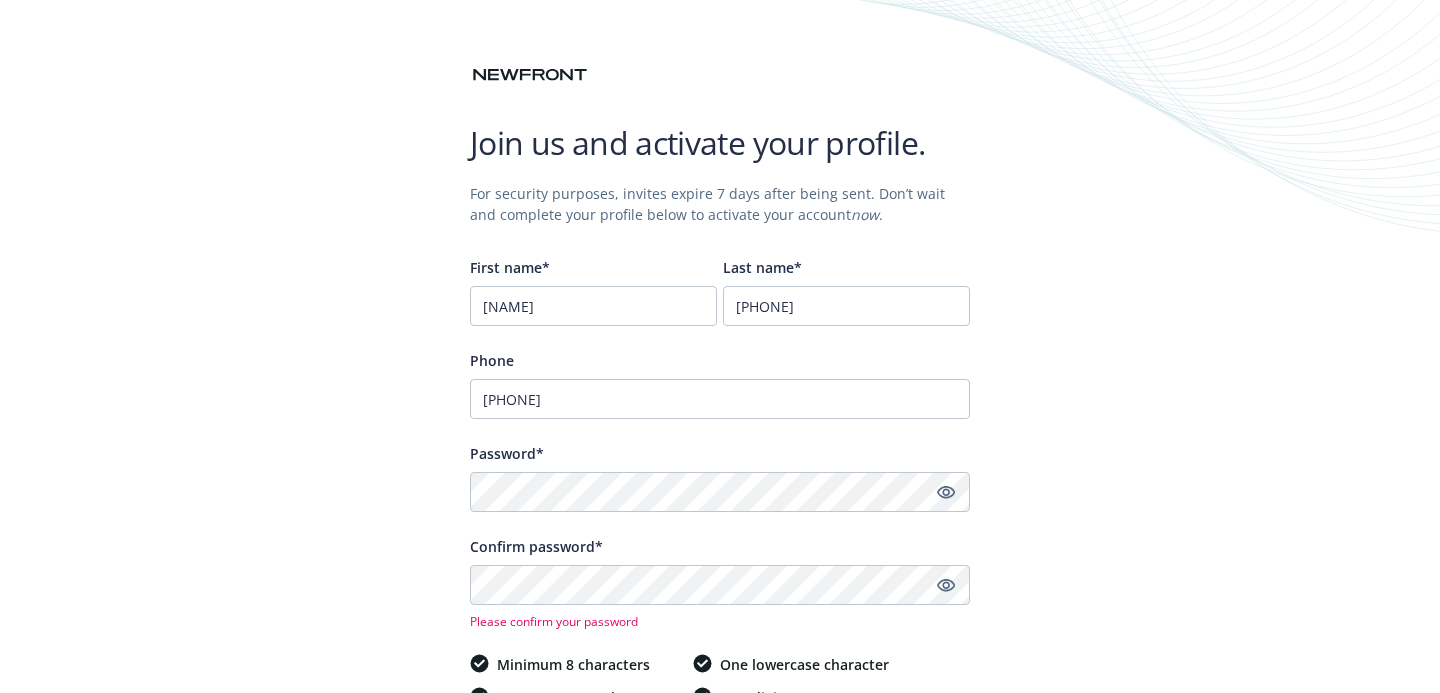 scroll, scrollTop: 78, scrollLeft: 0, axis: vertical 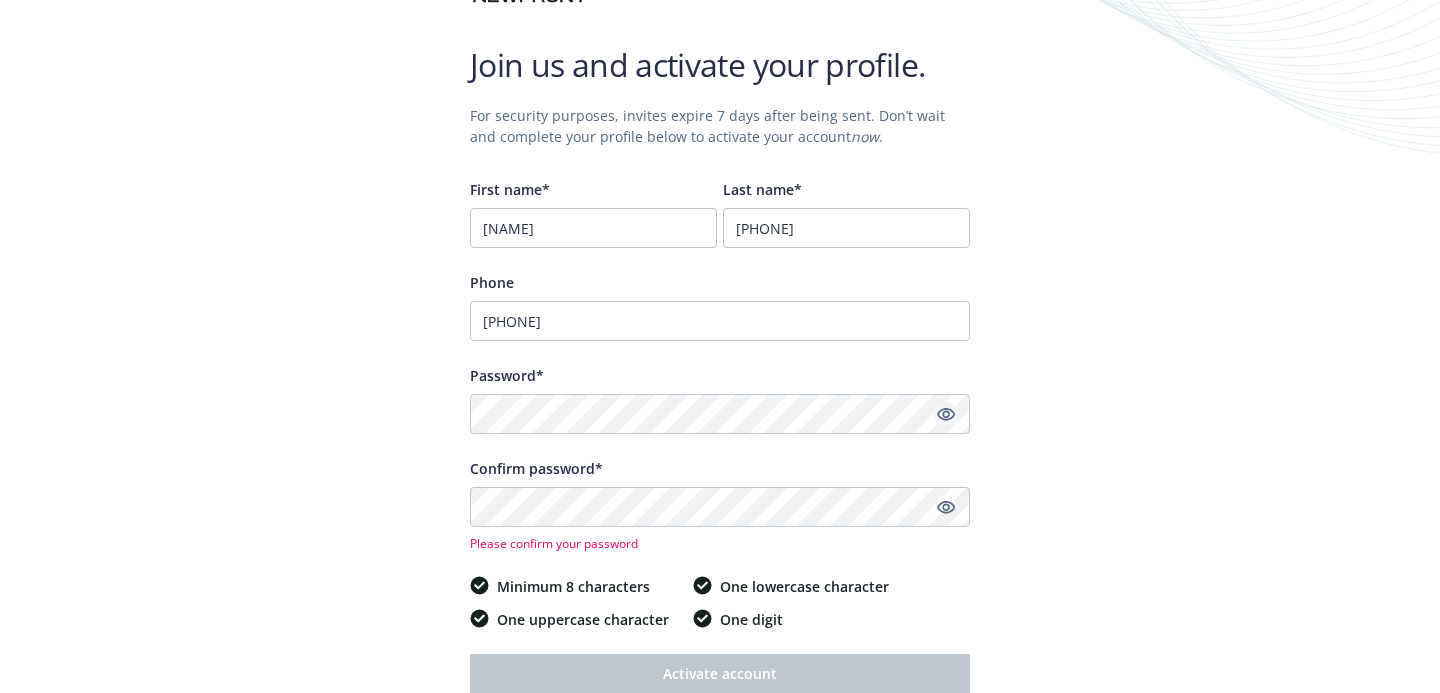click 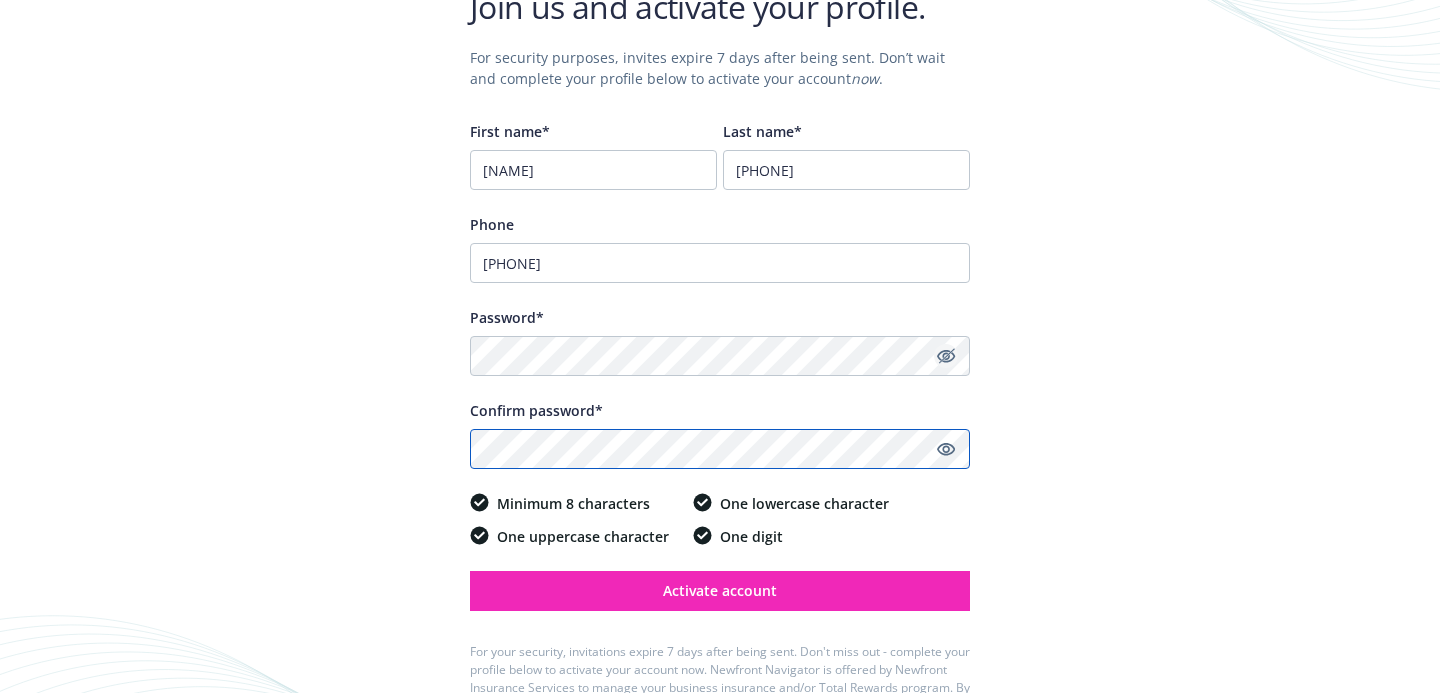 scroll, scrollTop: 208, scrollLeft: 0, axis: vertical 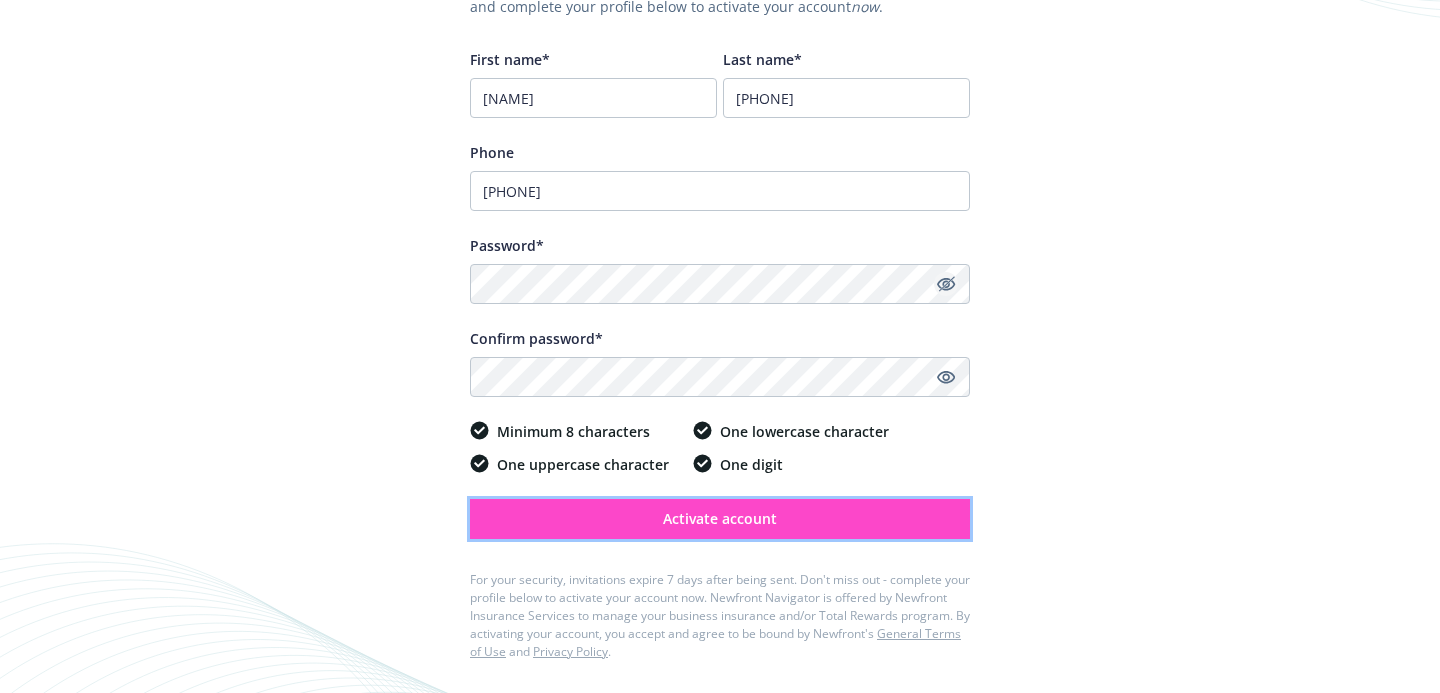 click on "Activate account" at bounding box center (720, 519) 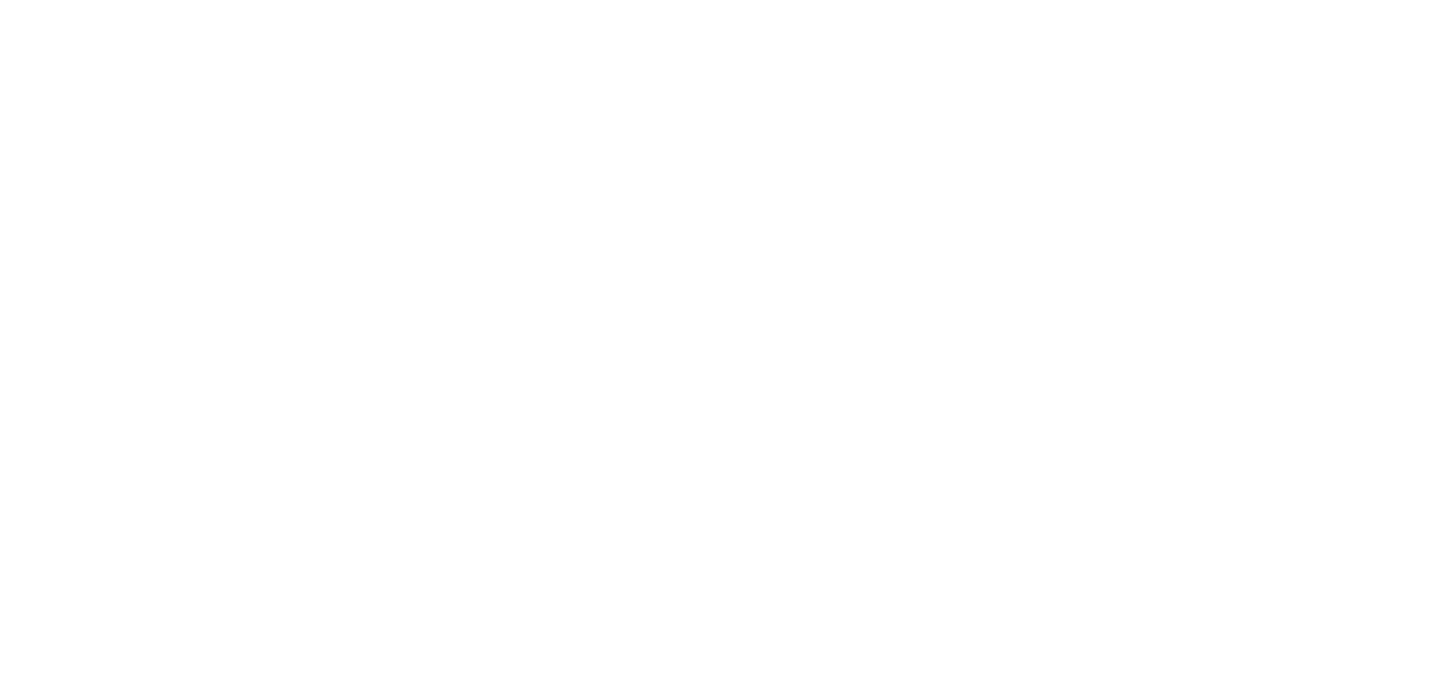 scroll, scrollTop: 0, scrollLeft: 0, axis: both 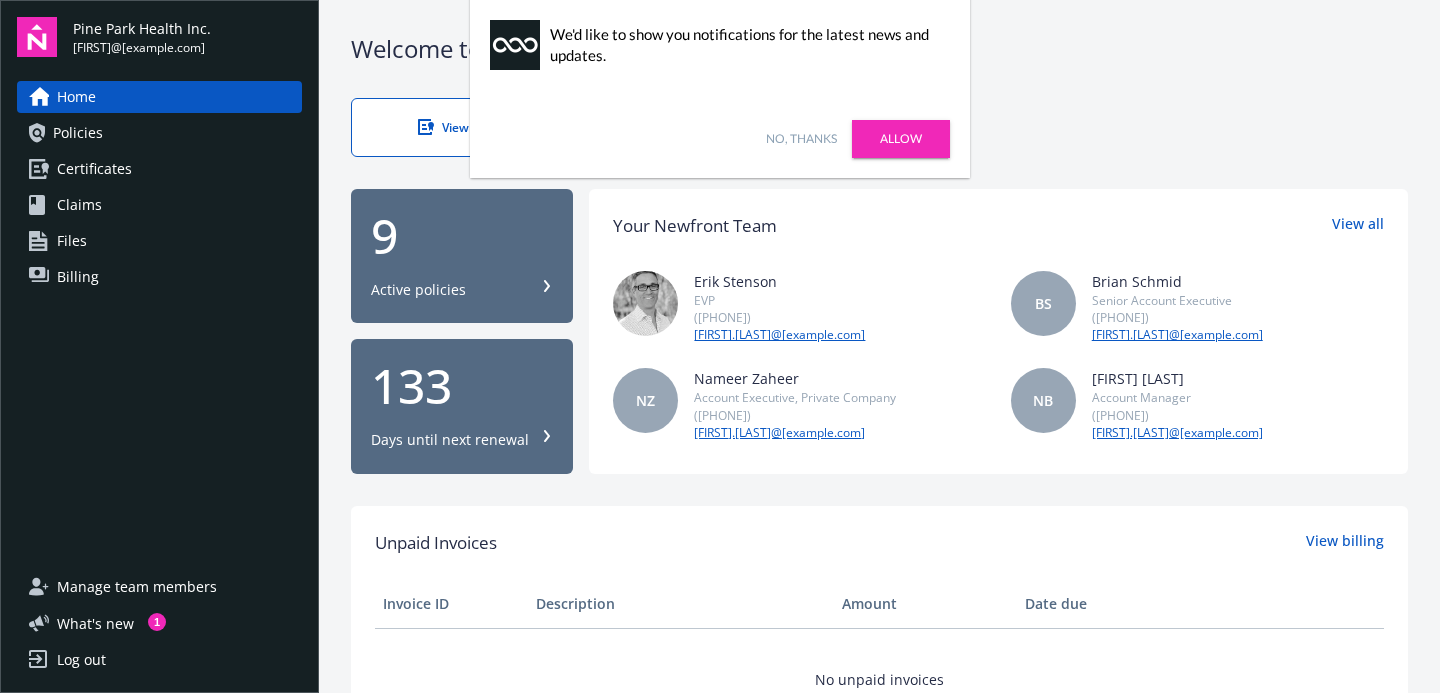 click on "Allow" at bounding box center (901, 139) 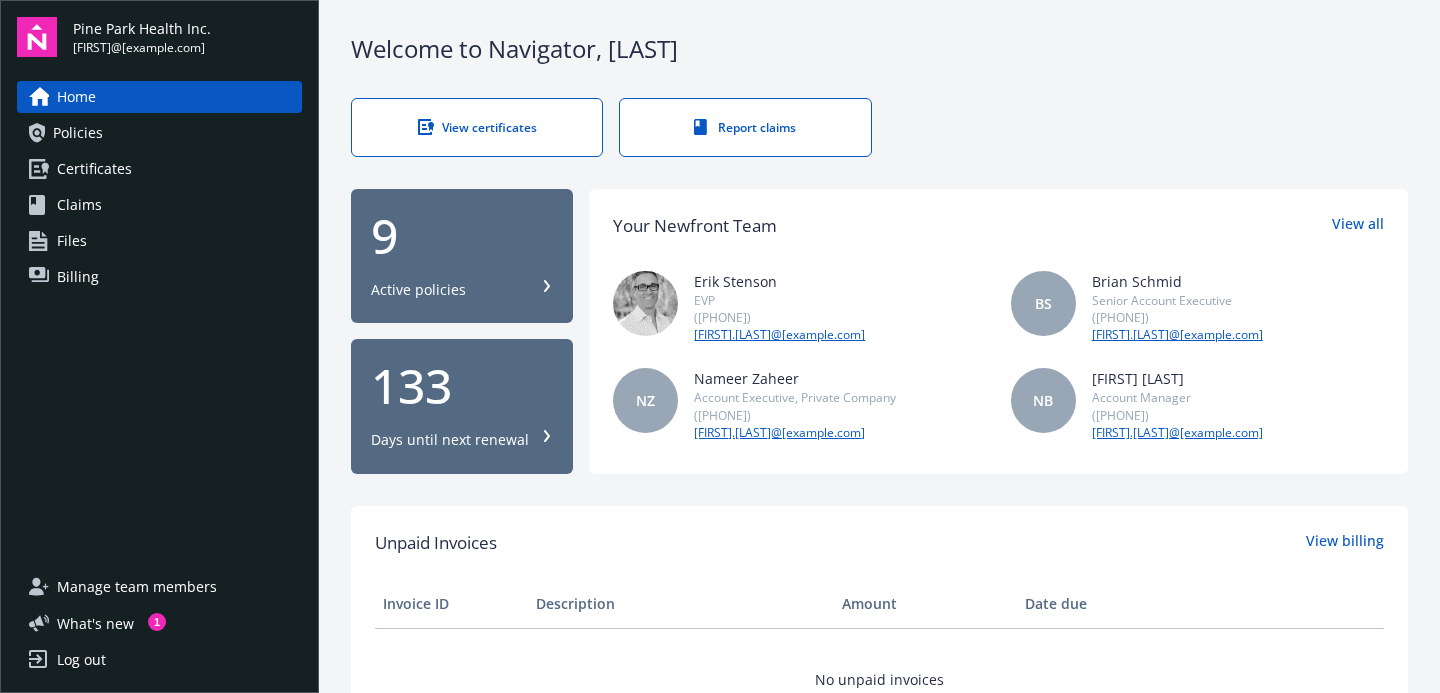 click on "Policies" at bounding box center (159, 133) 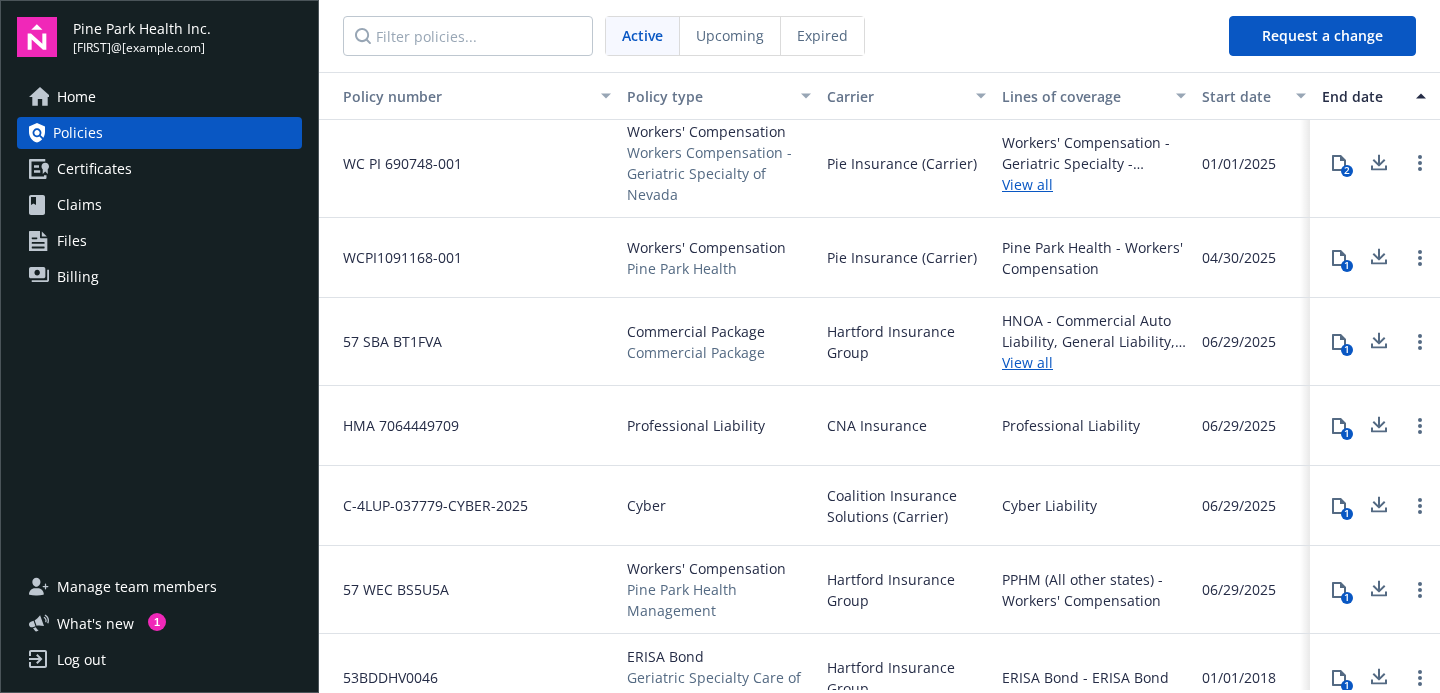 scroll, scrollTop: 211, scrollLeft: 0, axis: vertical 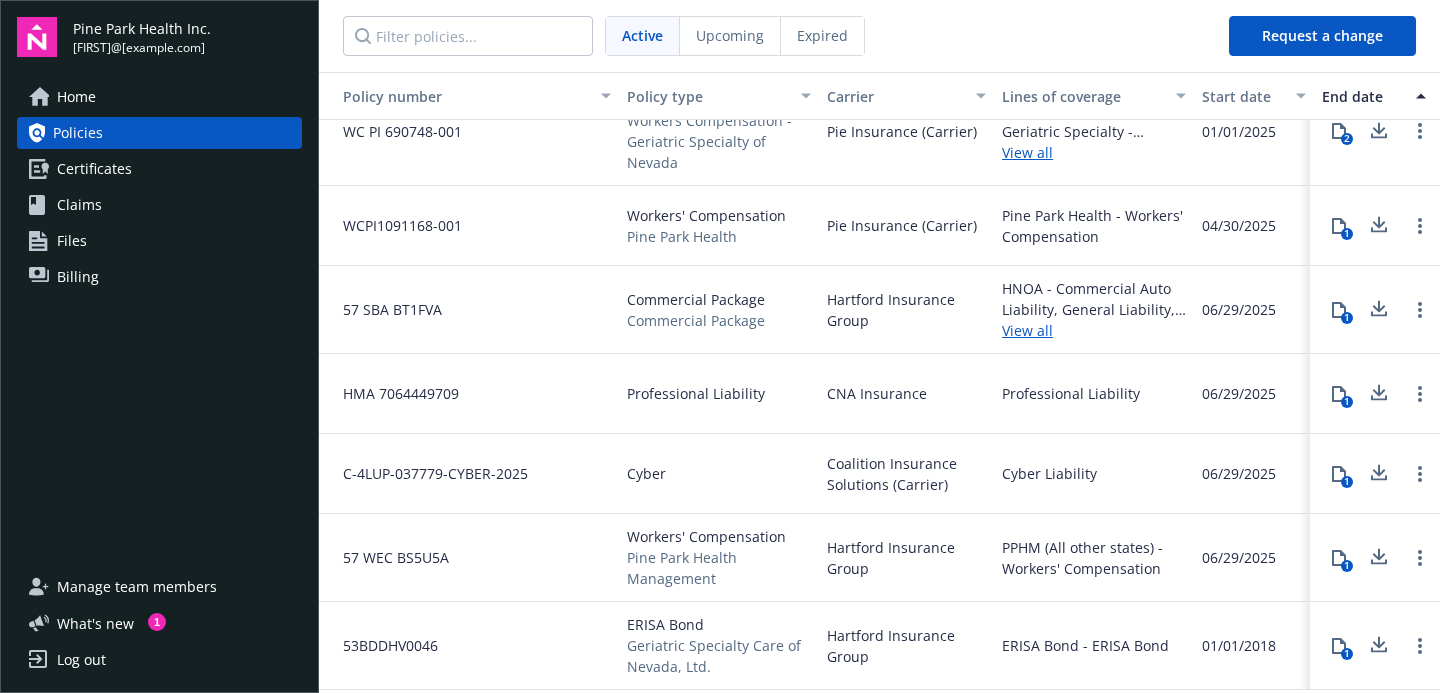 click on "Log out" at bounding box center (81, 660) 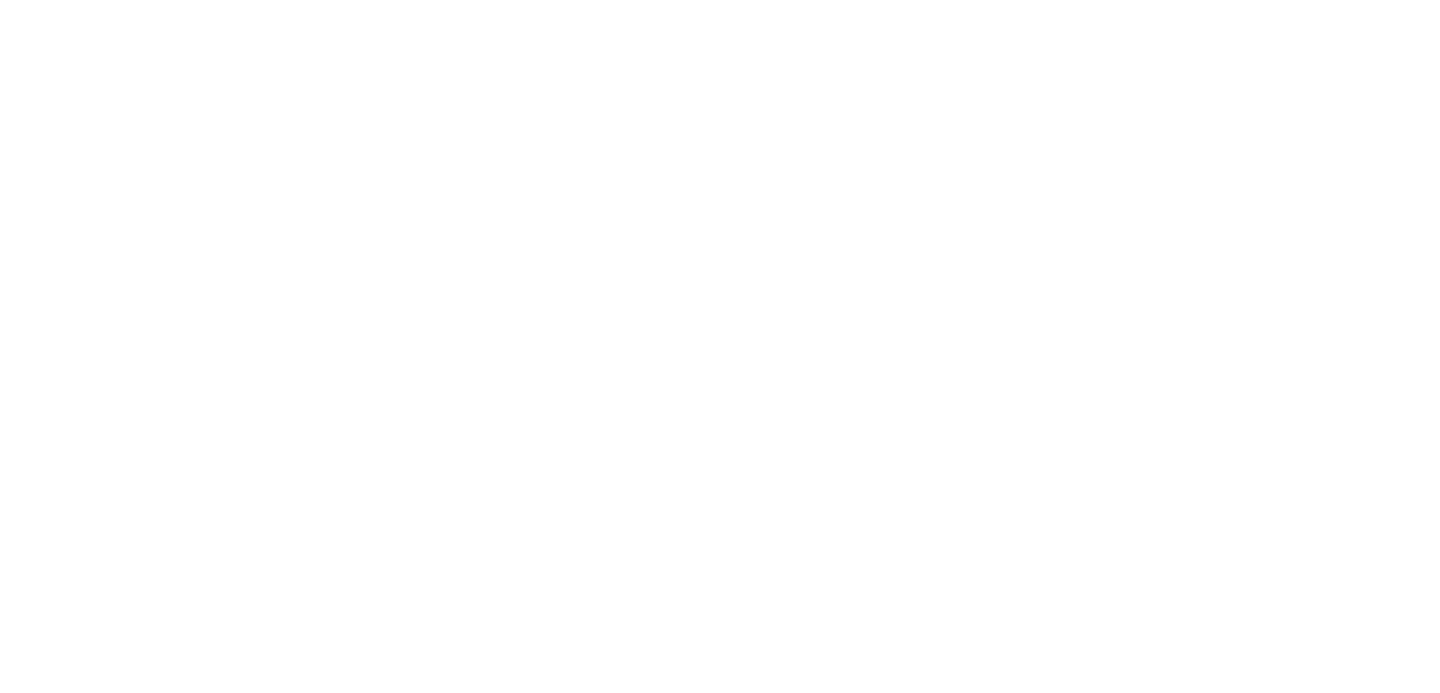 scroll, scrollTop: 0, scrollLeft: 0, axis: both 